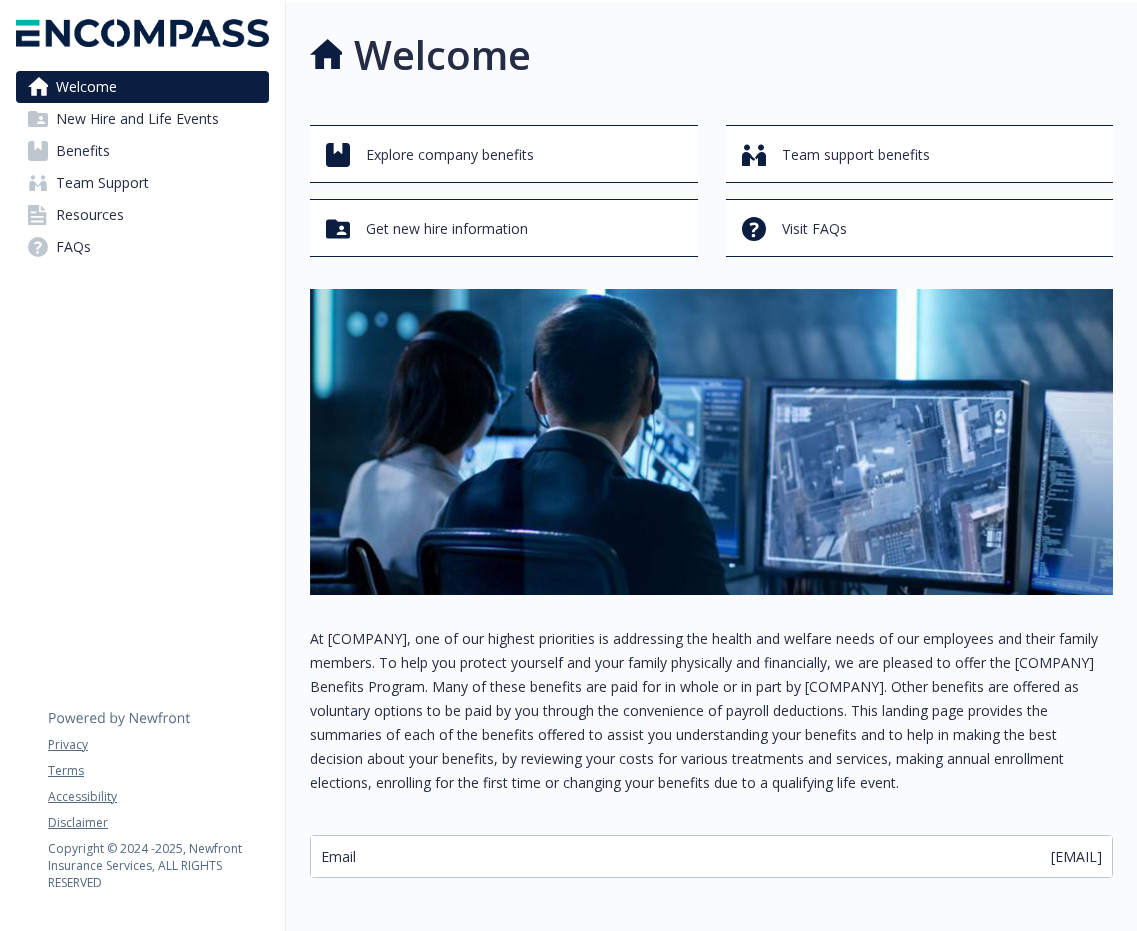 scroll, scrollTop: 0, scrollLeft: 0, axis: both 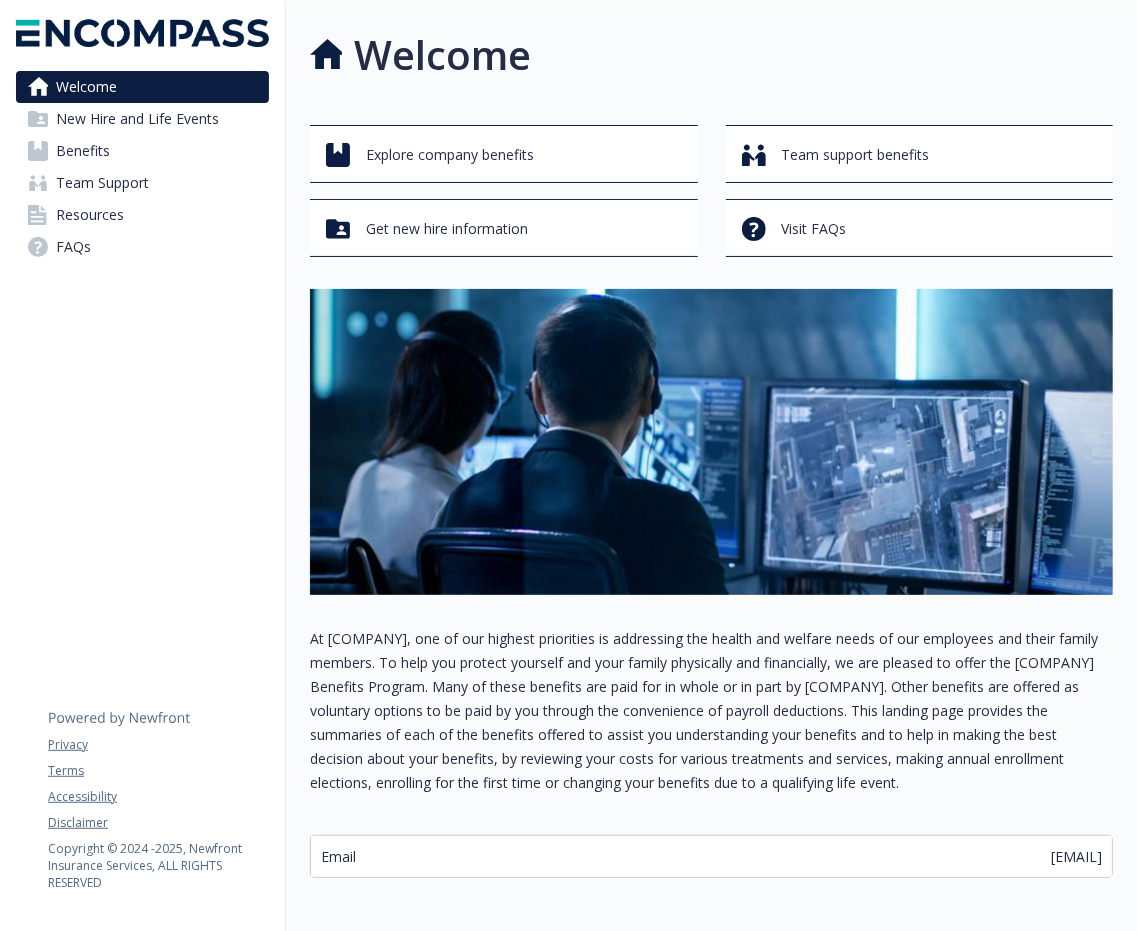 click on "Benefits" at bounding box center [83, 151] 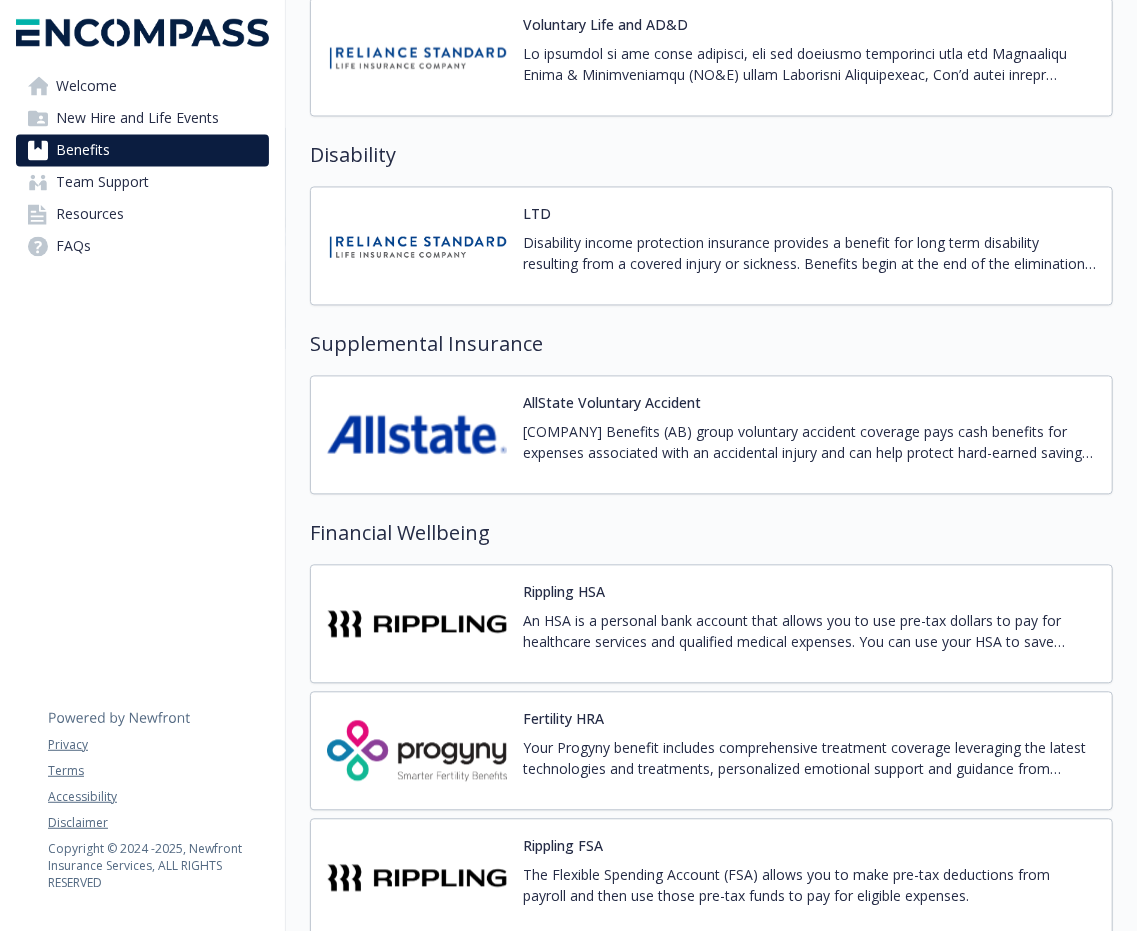 scroll, scrollTop: 1696, scrollLeft: 0, axis: vertical 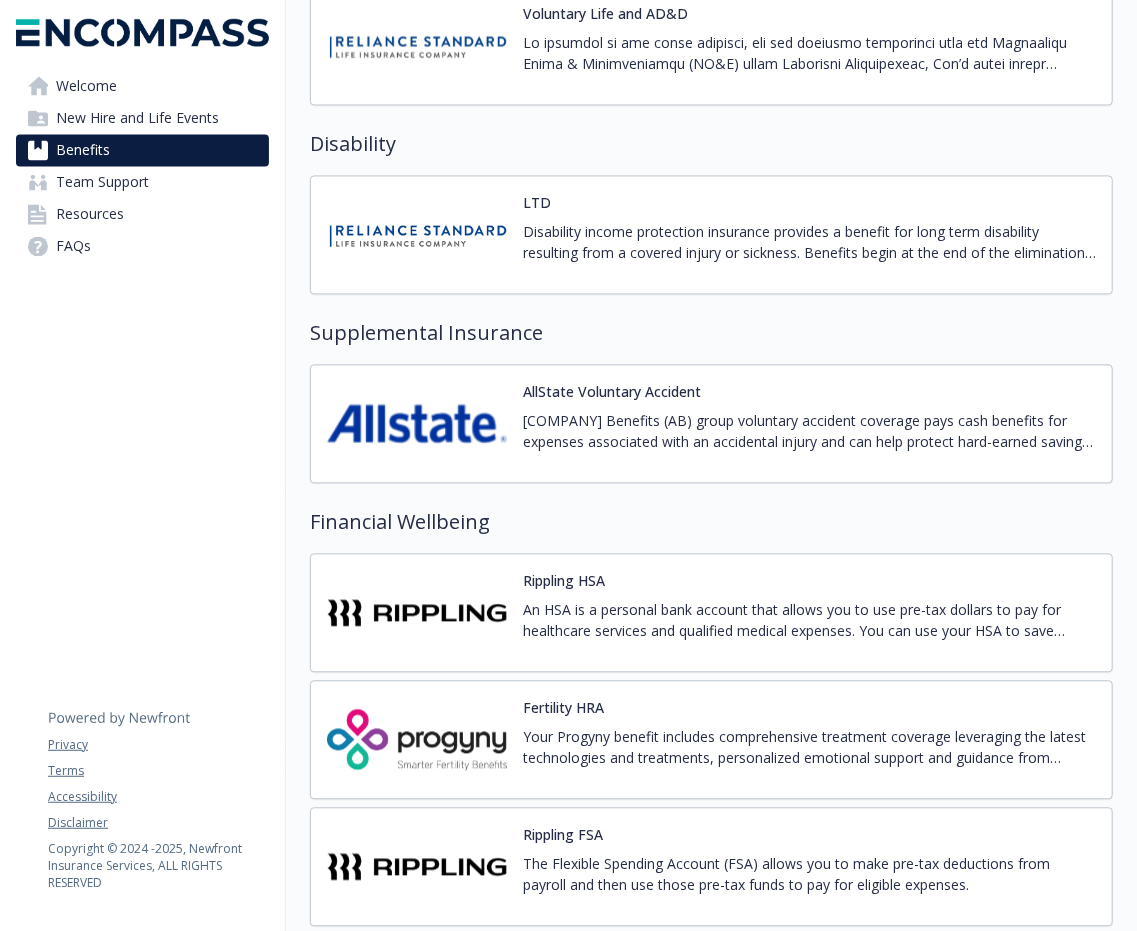 click on "The Flexible Spending Account (FSA) allows you to make pre-tax deductions from payroll and then use those pre-tax funds to pay for eligible expenses." at bounding box center (809, 875) 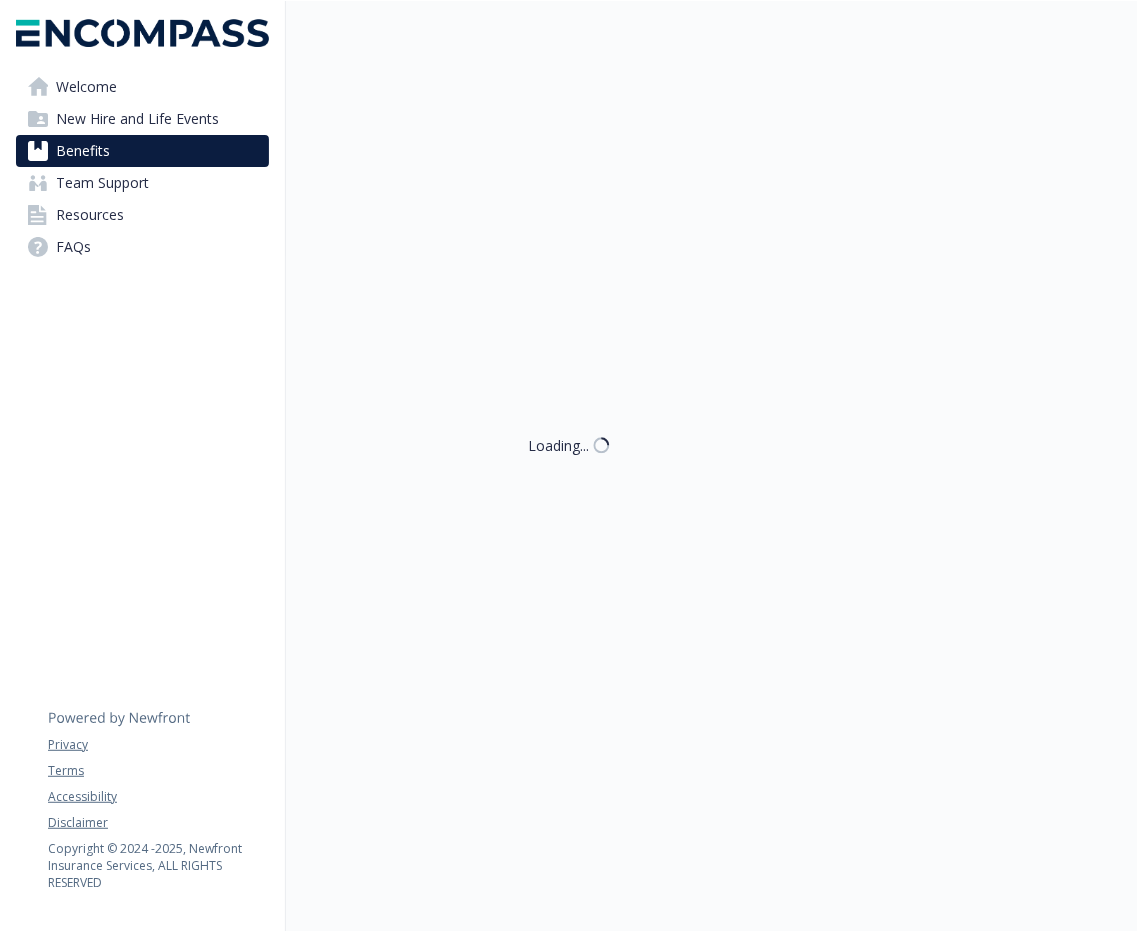 scroll, scrollTop: 1696, scrollLeft: 0, axis: vertical 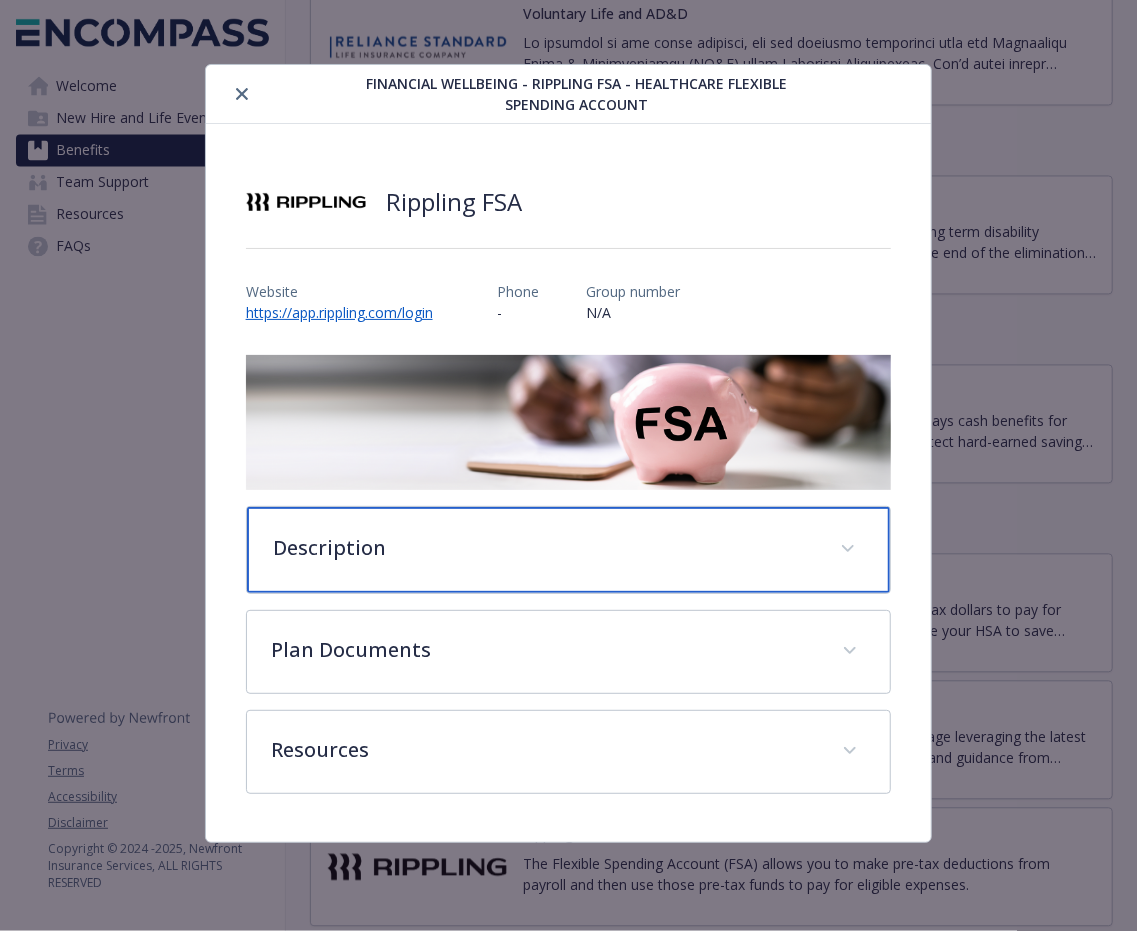 click on "Description" at bounding box center [545, 548] 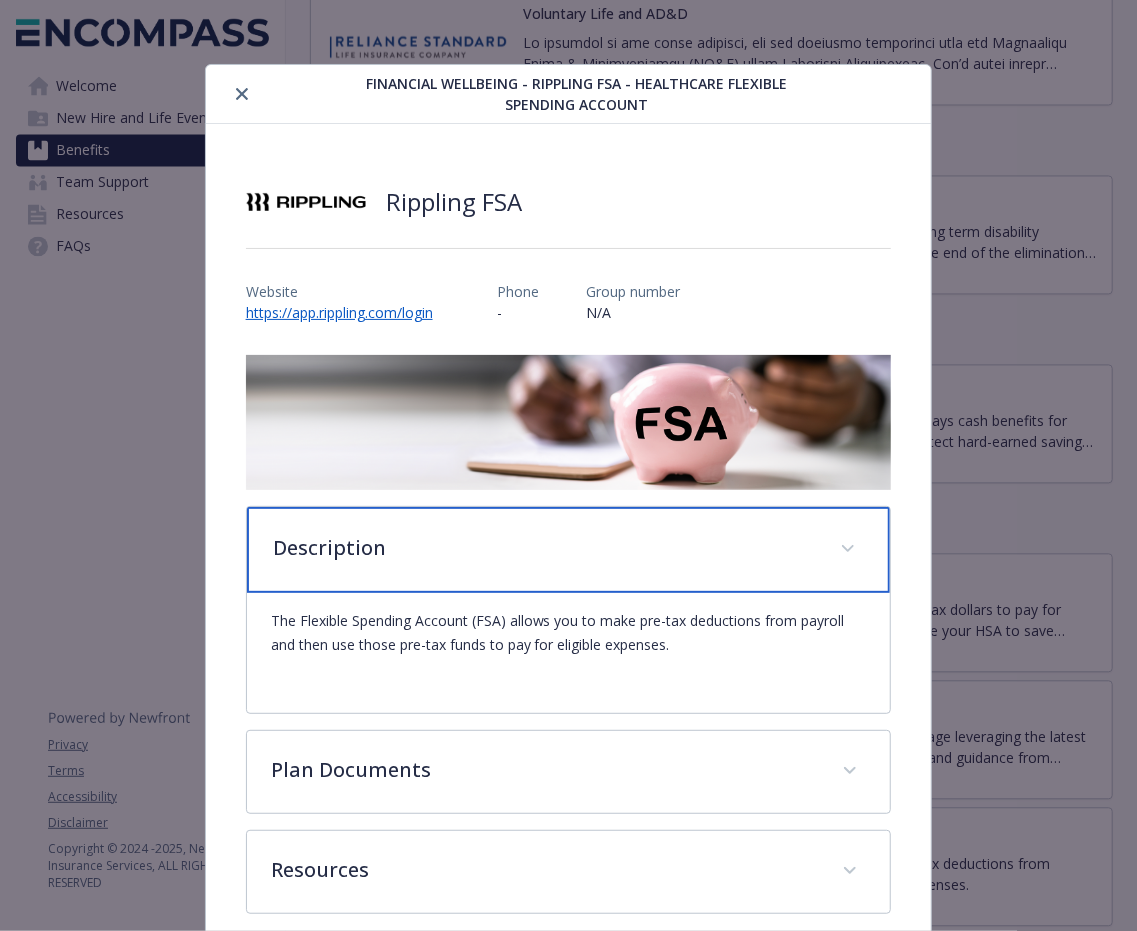 scroll, scrollTop: 92, scrollLeft: 0, axis: vertical 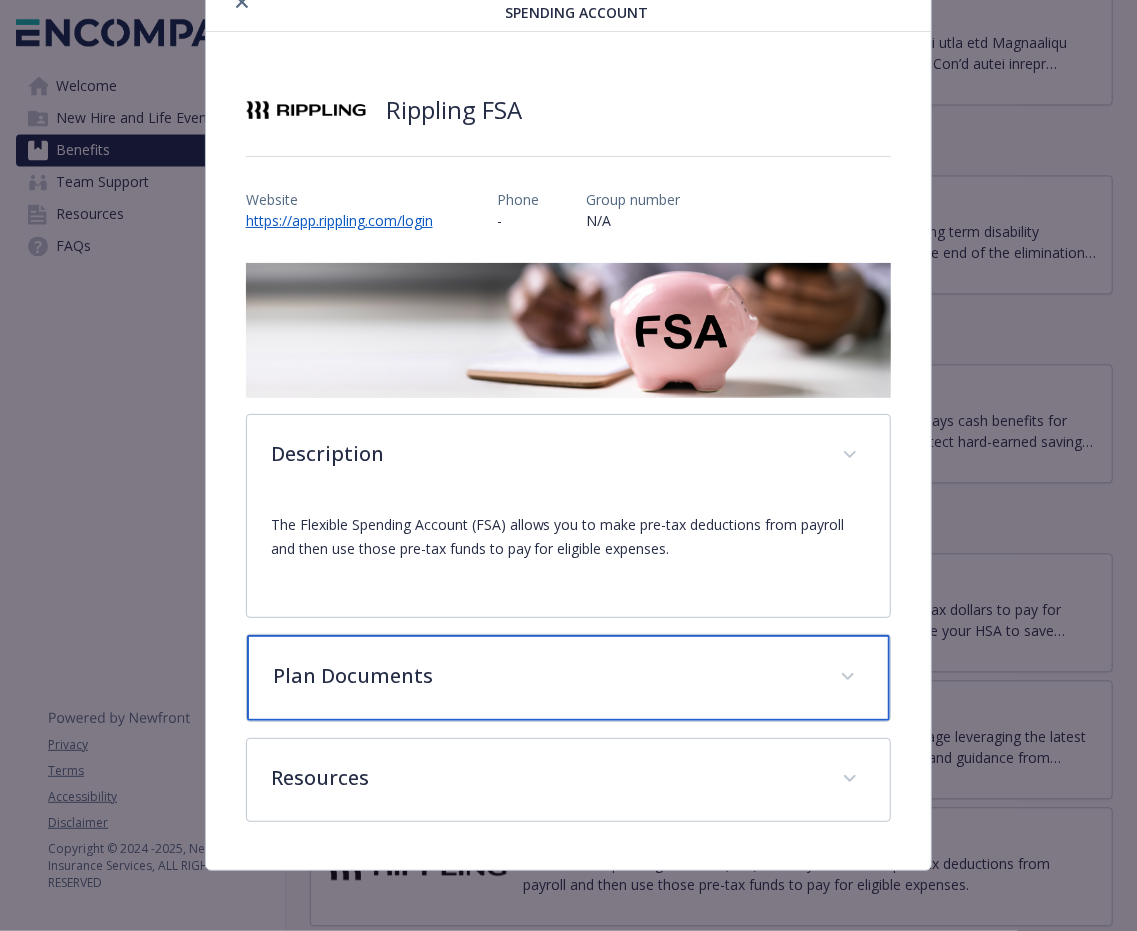 click on "Plan Documents" at bounding box center [545, 676] 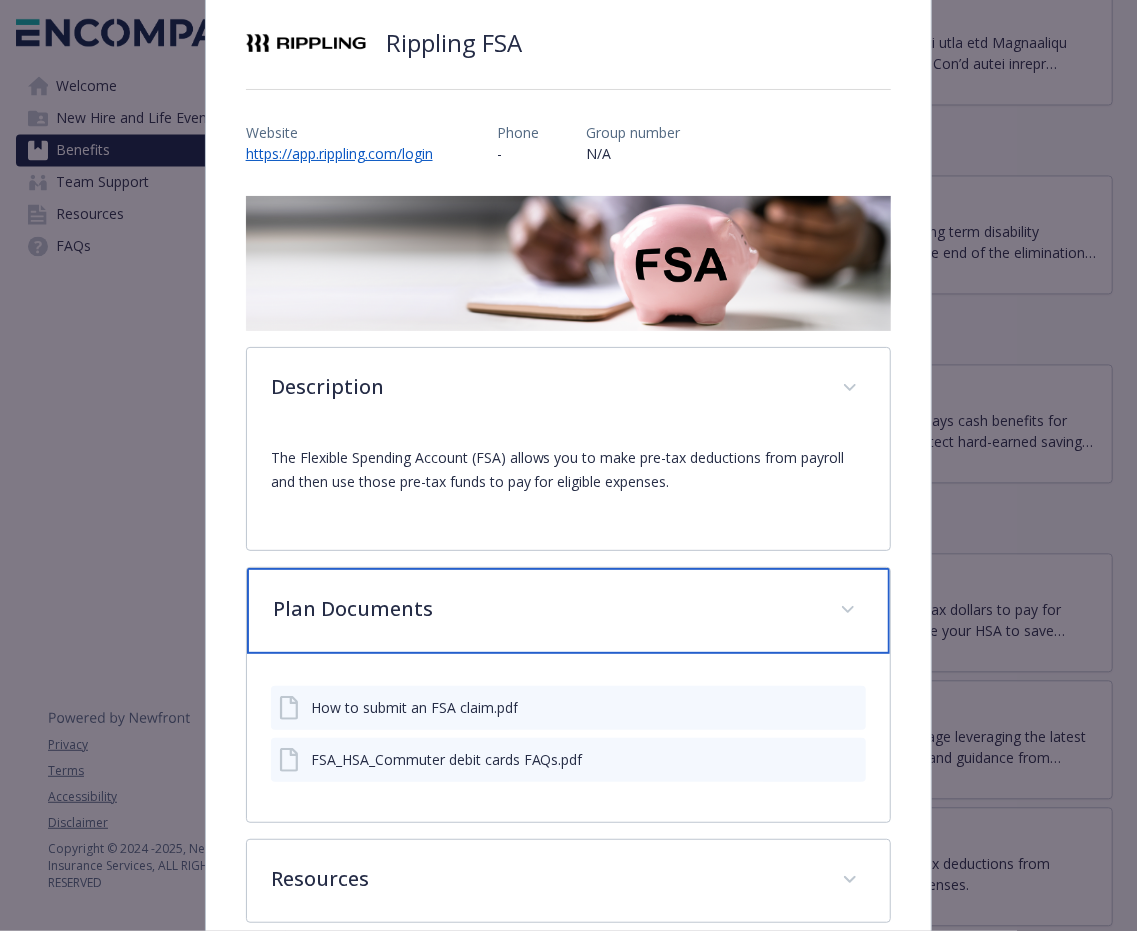 scroll, scrollTop: 260, scrollLeft: 0, axis: vertical 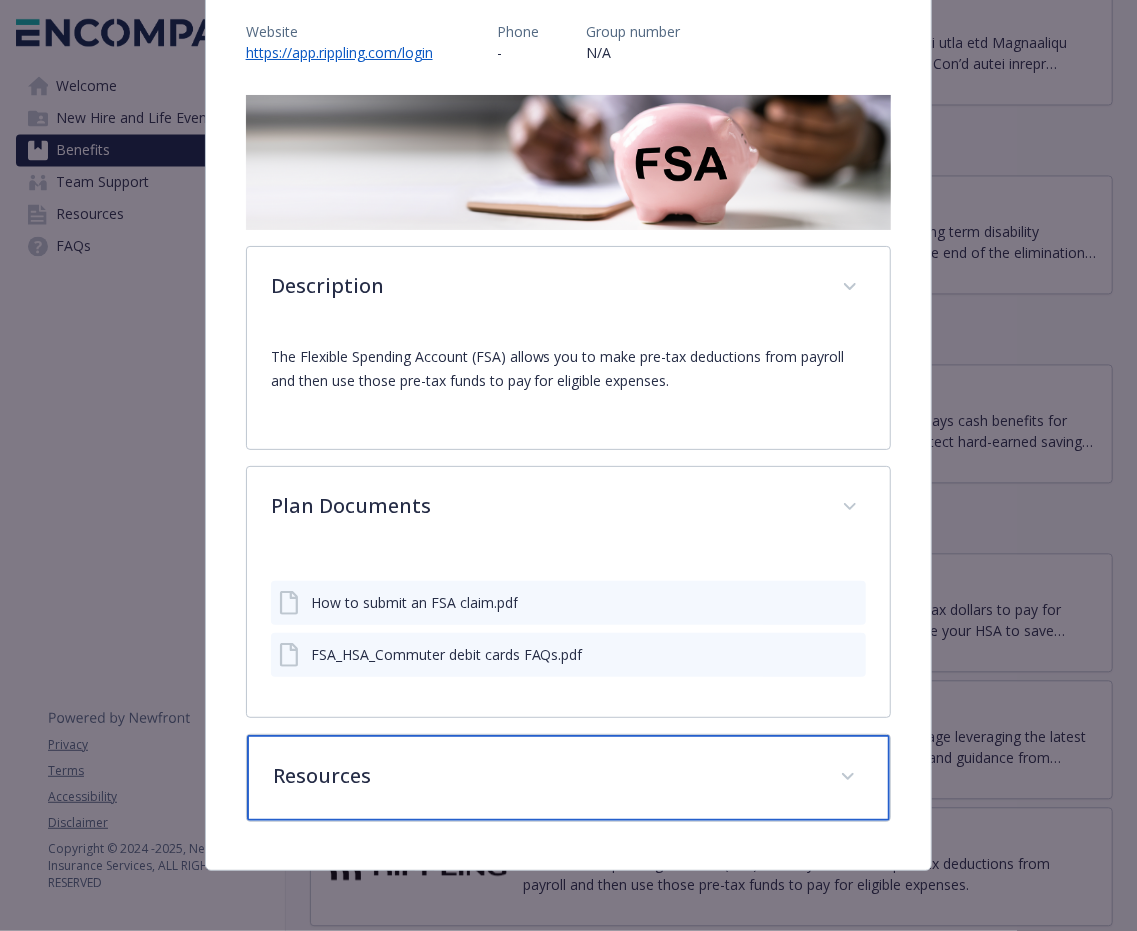 click on "Resources" at bounding box center (545, 776) 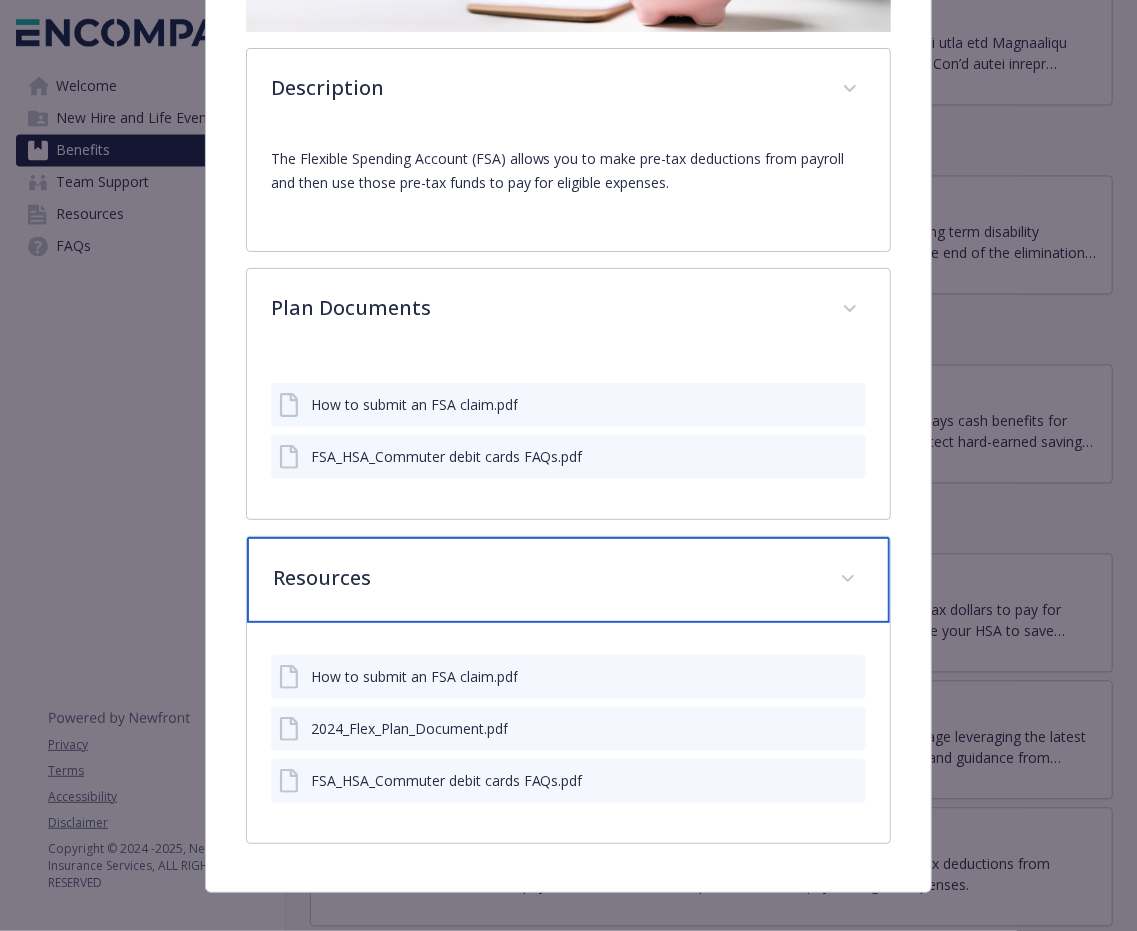scroll, scrollTop: 480, scrollLeft: 0, axis: vertical 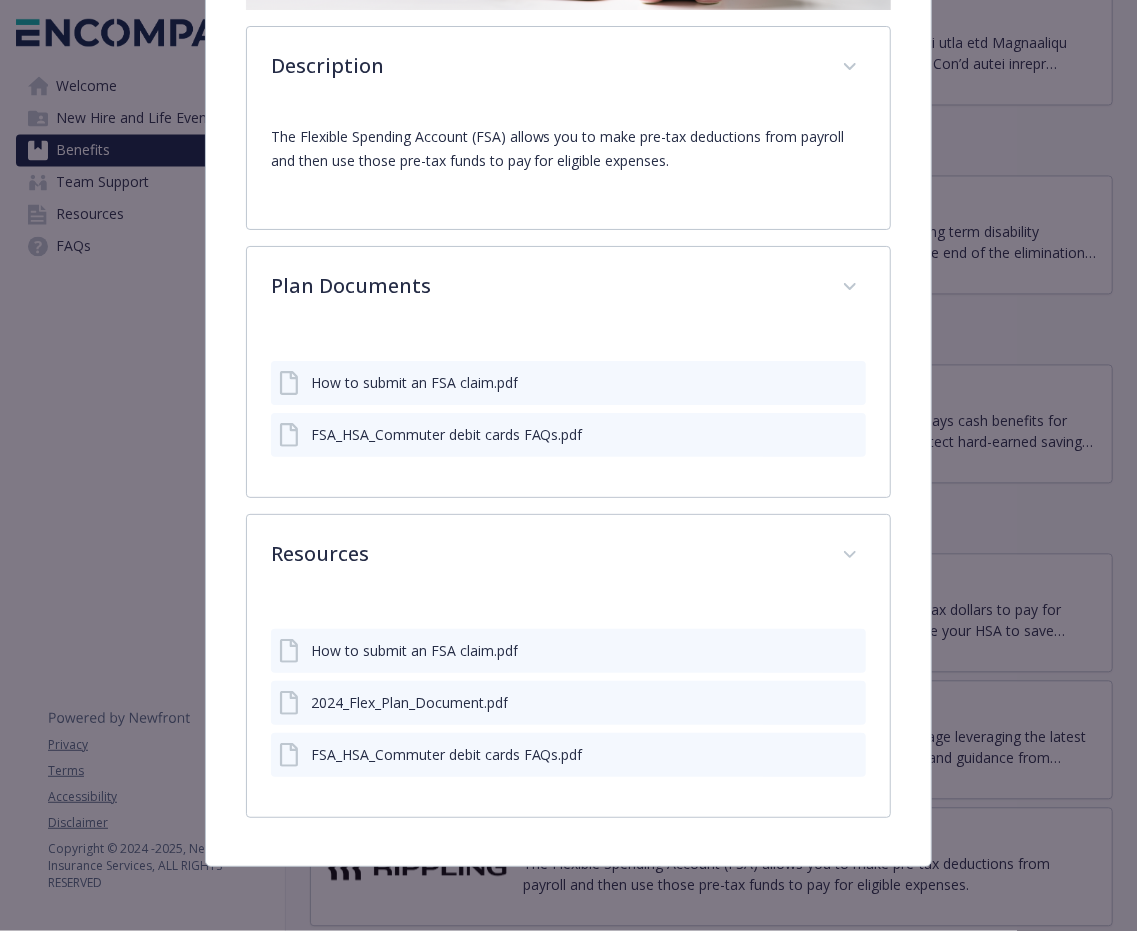 click on "2024_Flex_Plan_Document.pdf" at bounding box center [409, 702] 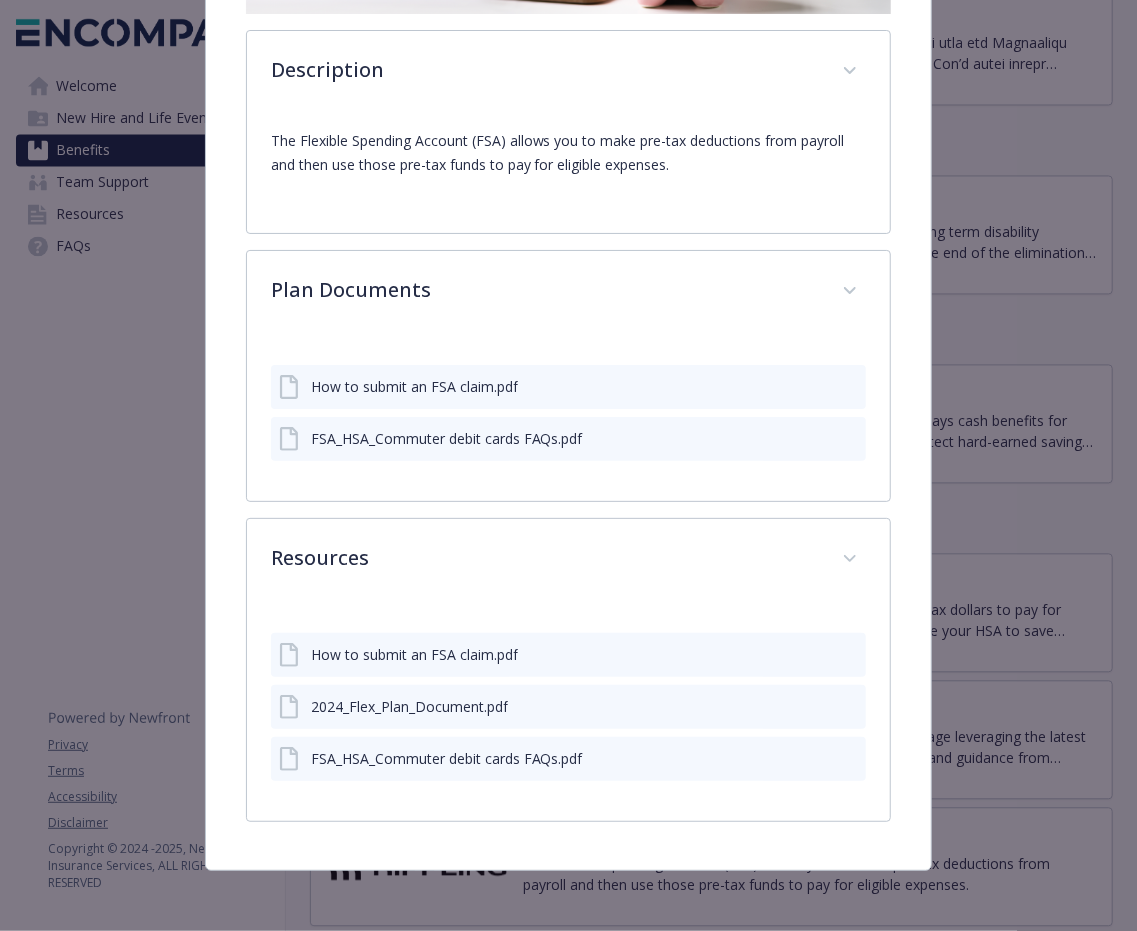 click 